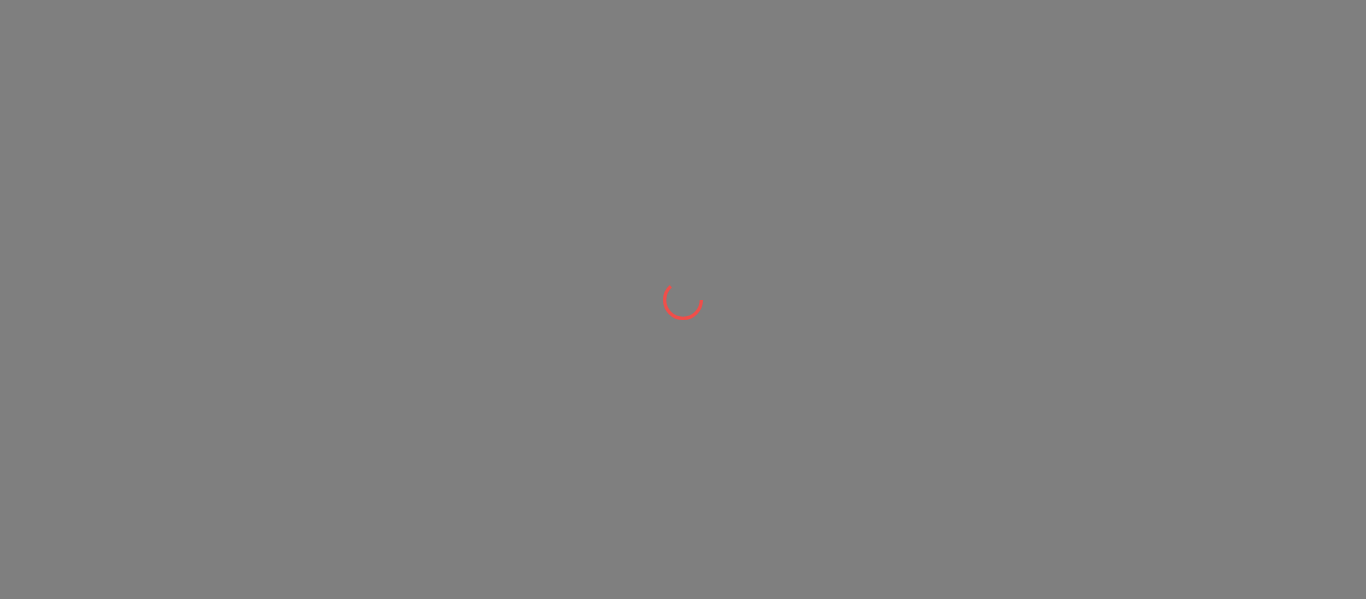 scroll, scrollTop: 0, scrollLeft: 0, axis: both 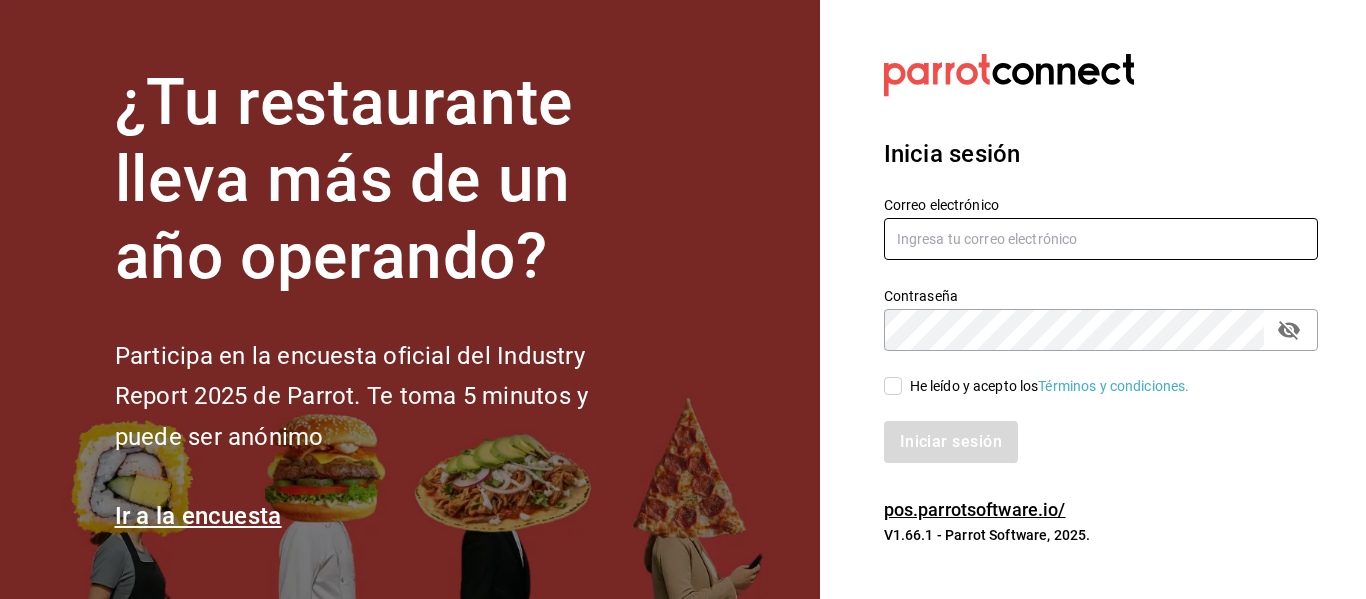 type on "[USERNAME]@[DOMAIN].com" 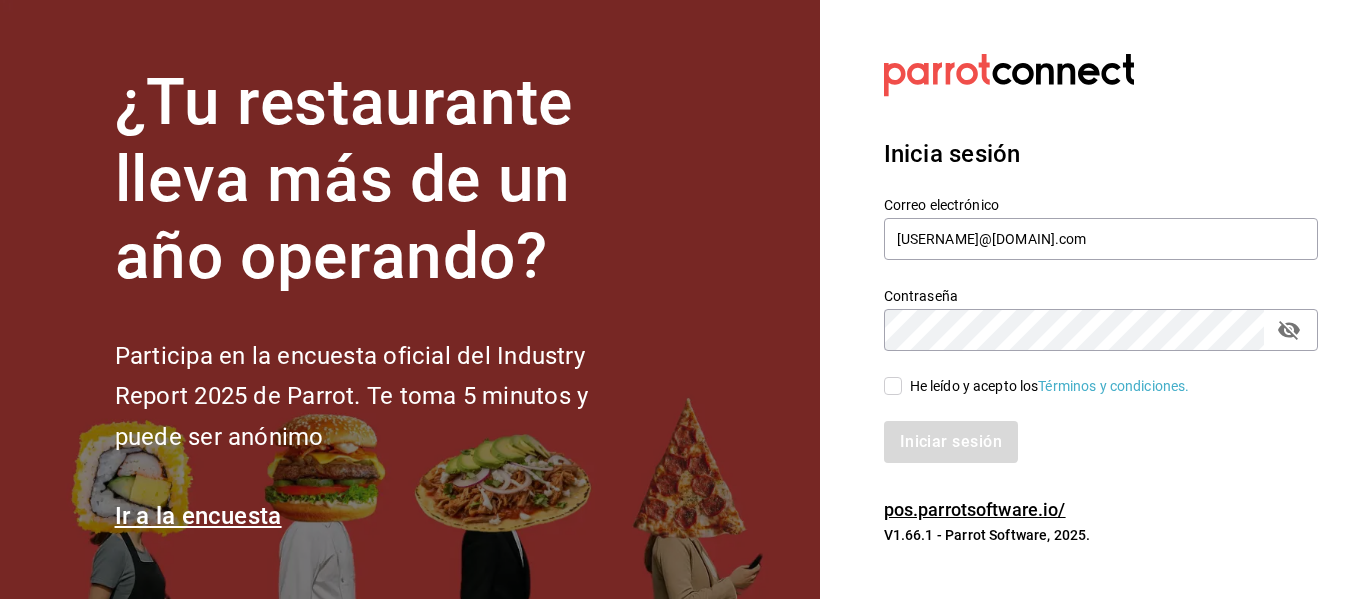 click on "He leído y acepto los  Términos y condiciones." at bounding box center (893, 386) 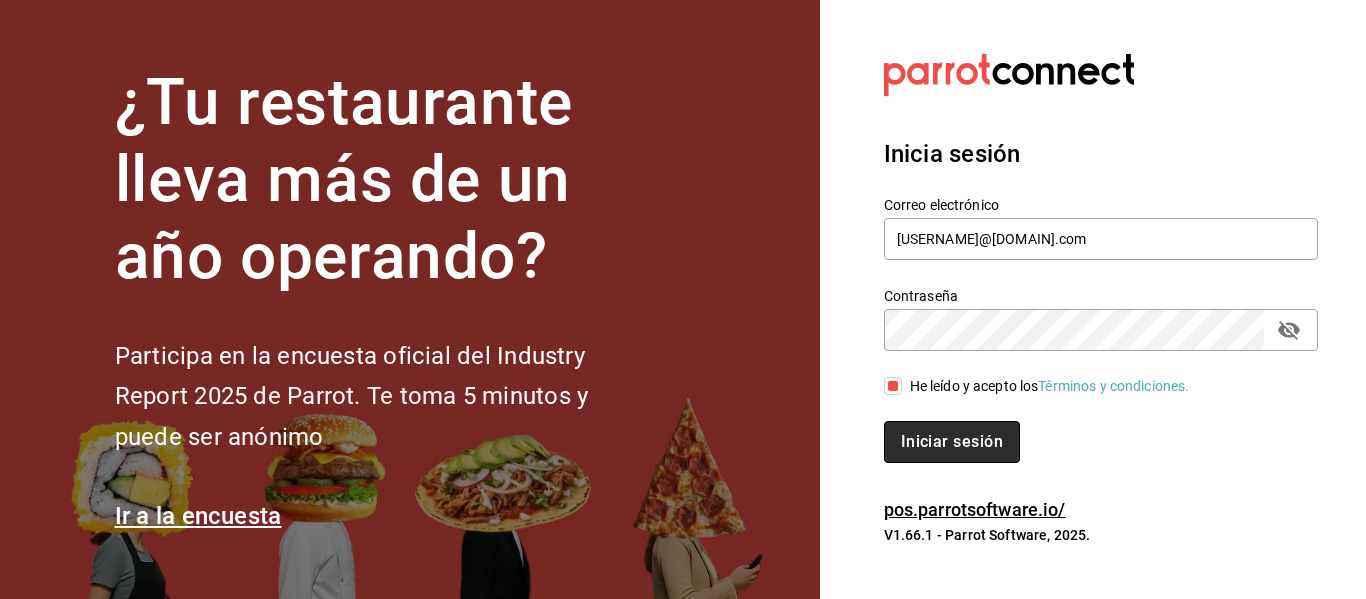 click on "Iniciar sesión" at bounding box center (952, 442) 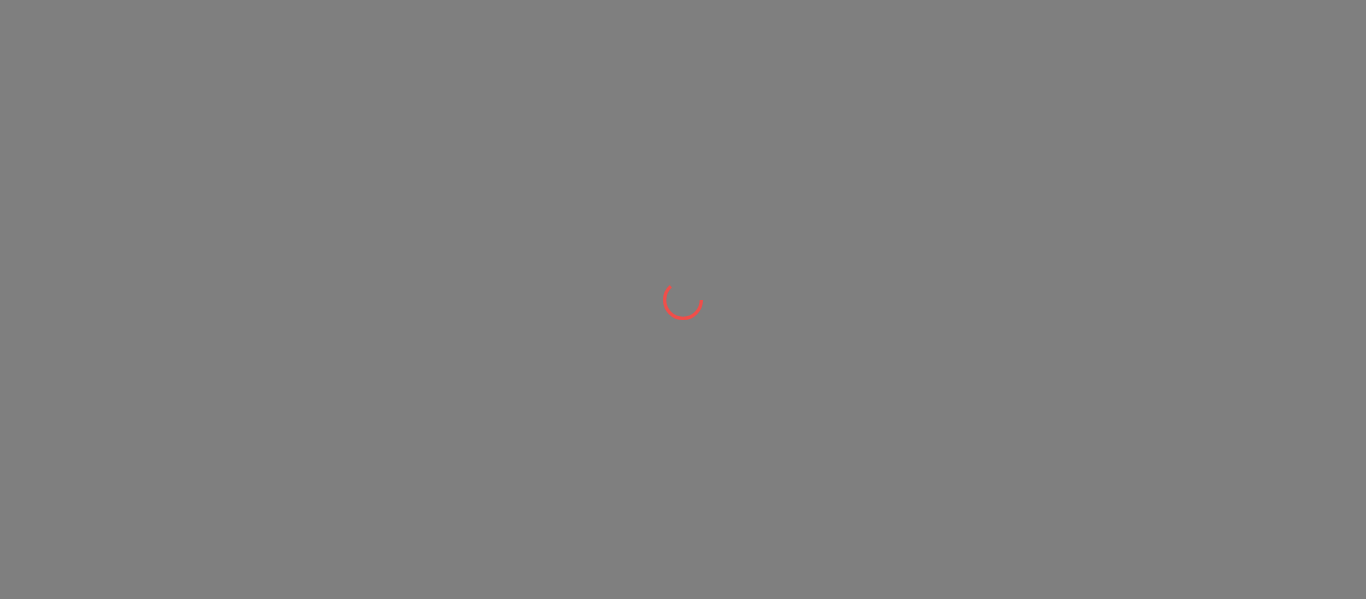 scroll, scrollTop: 0, scrollLeft: 0, axis: both 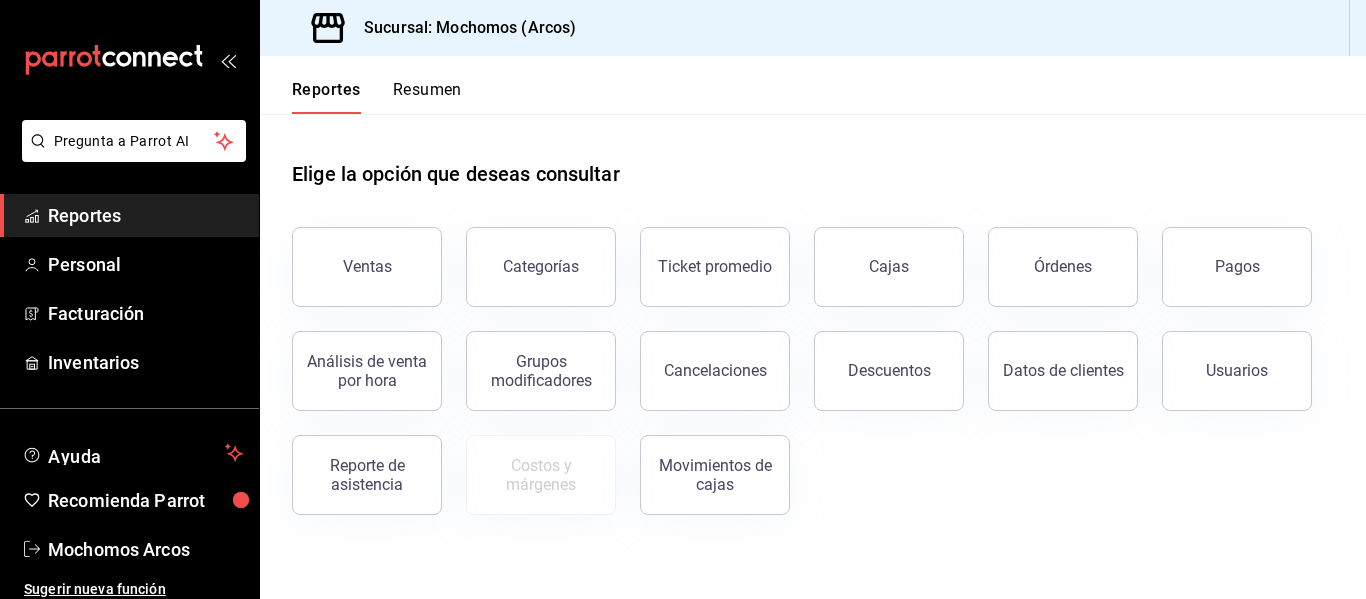 click on "Elige la opción que deseas consultar" at bounding box center (813, 158) 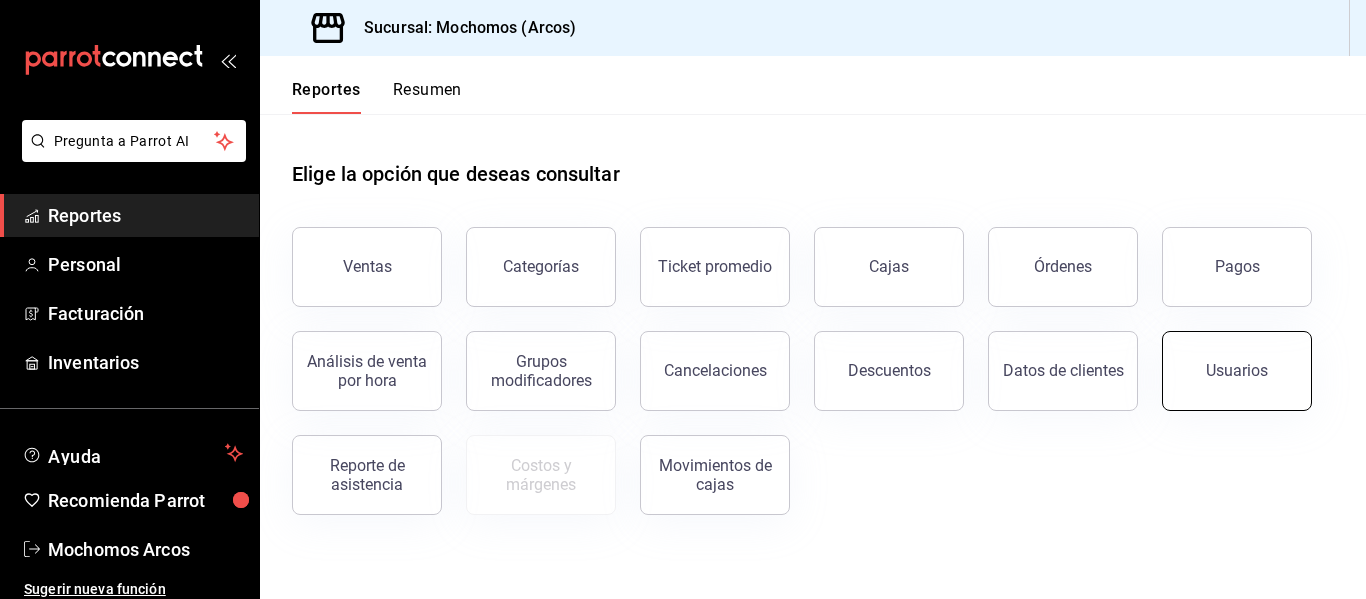 click on "Usuarios" at bounding box center (1237, 371) 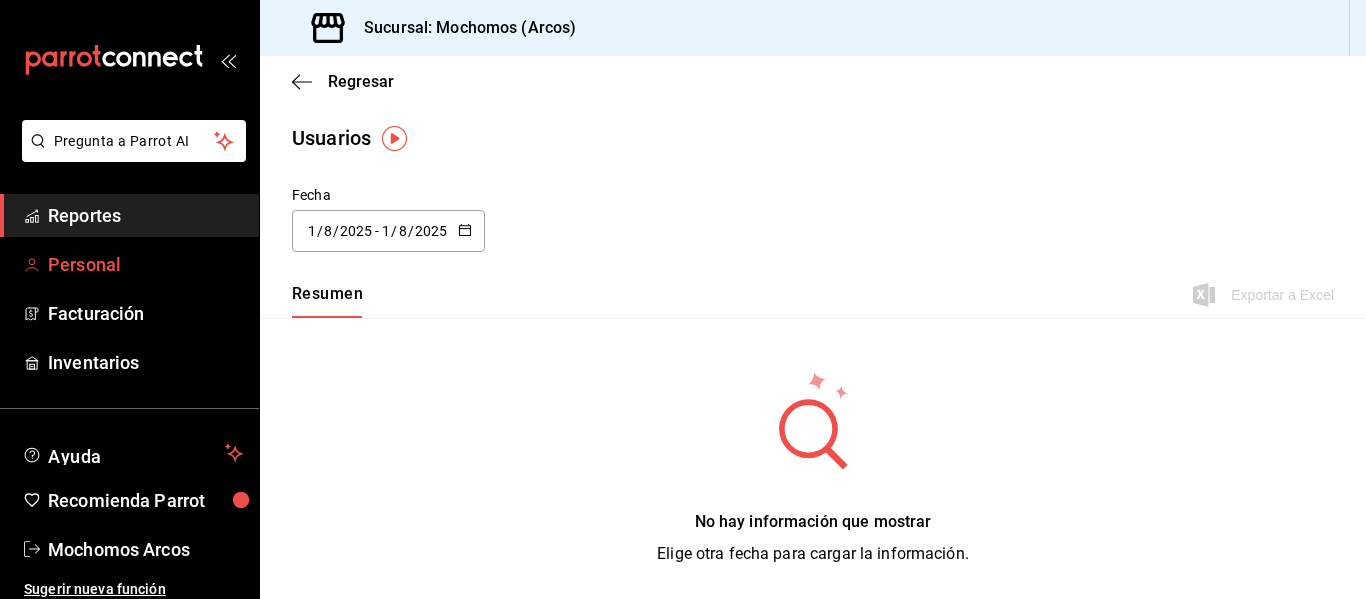 click on "Personal" at bounding box center (145, 264) 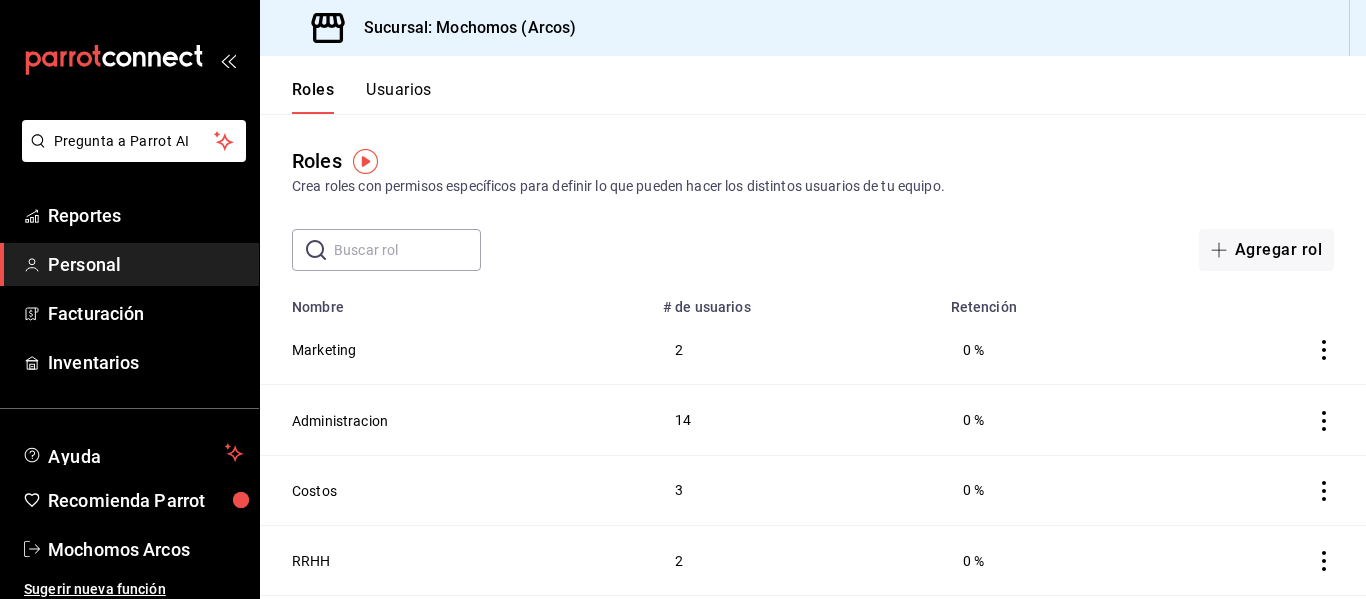 click on "Usuarios" at bounding box center [399, 97] 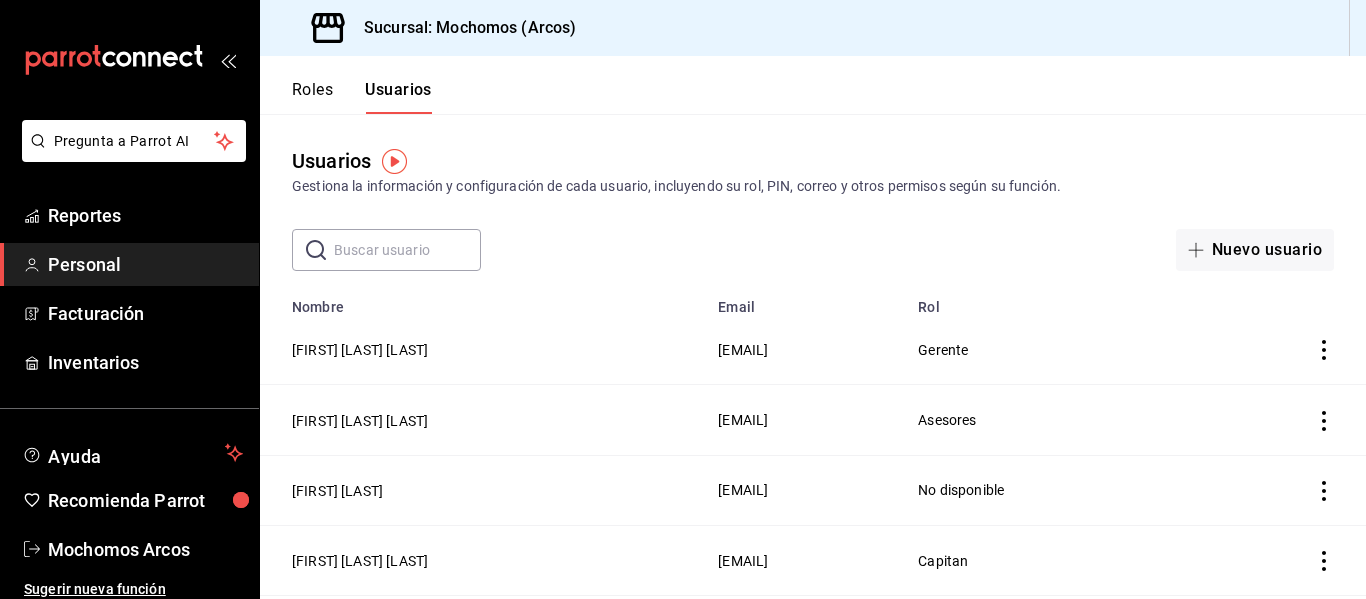 click at bounding box center [407, 250] 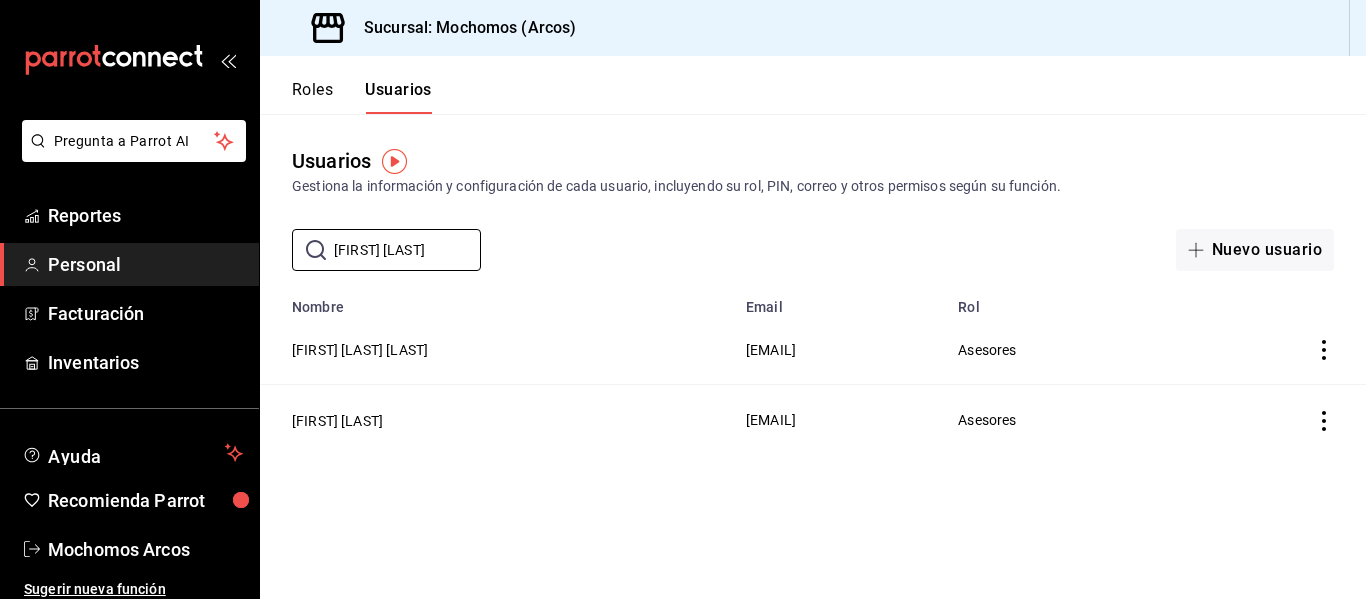 type on "[FIRST] [LAST]" 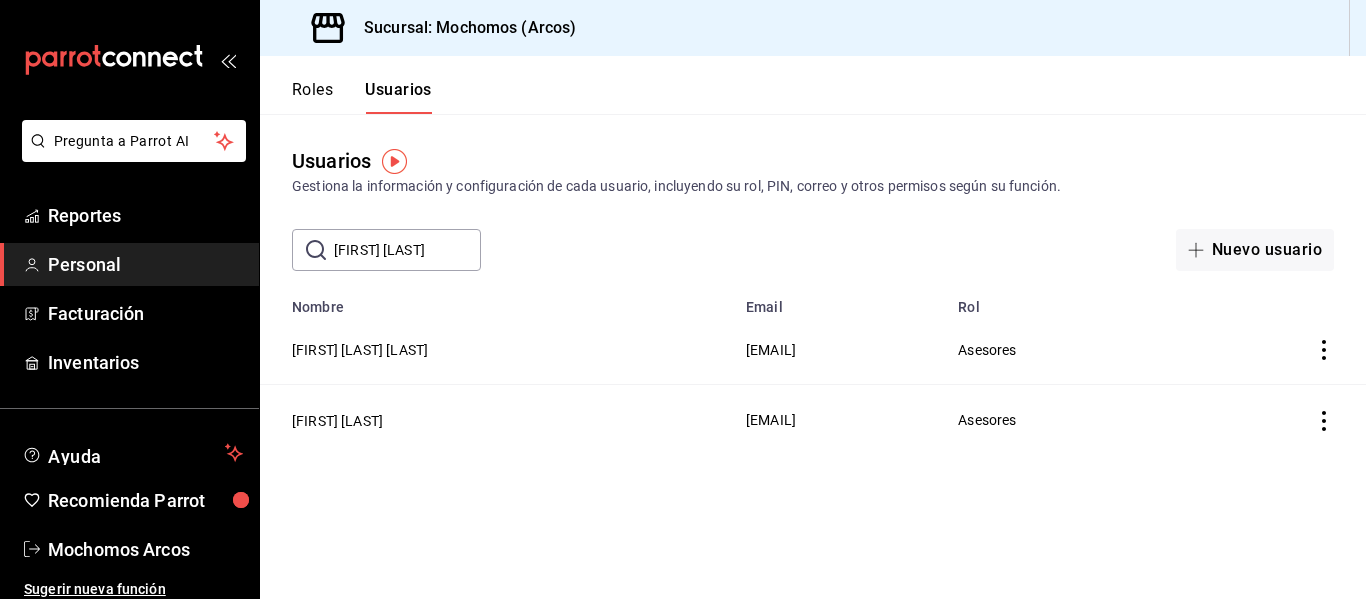 click 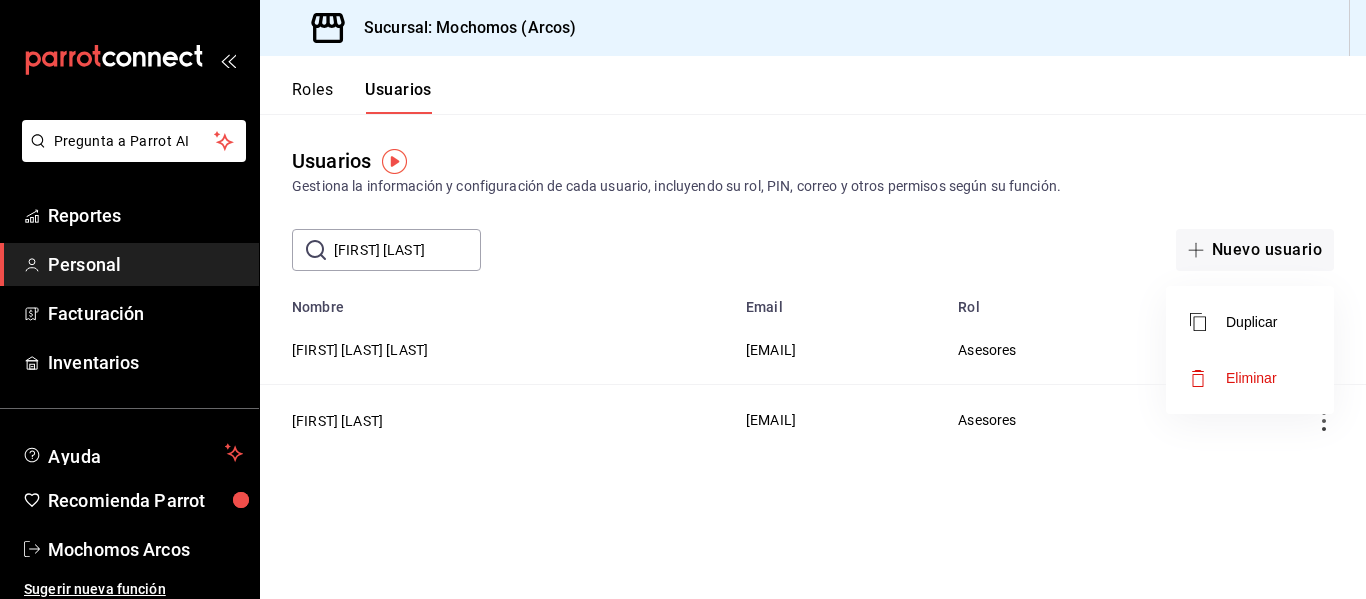 click on "Eliminar" at bounding box center [1251, 378] 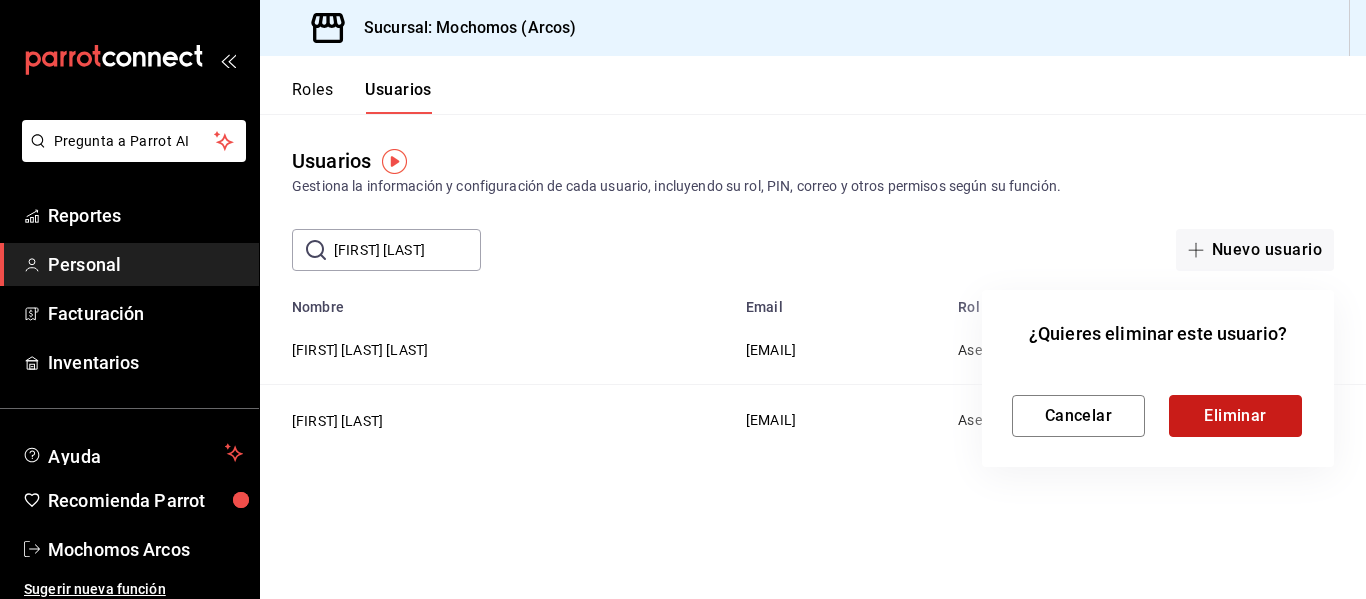 click on "Eliminar" at bounding box center (1235, 416) 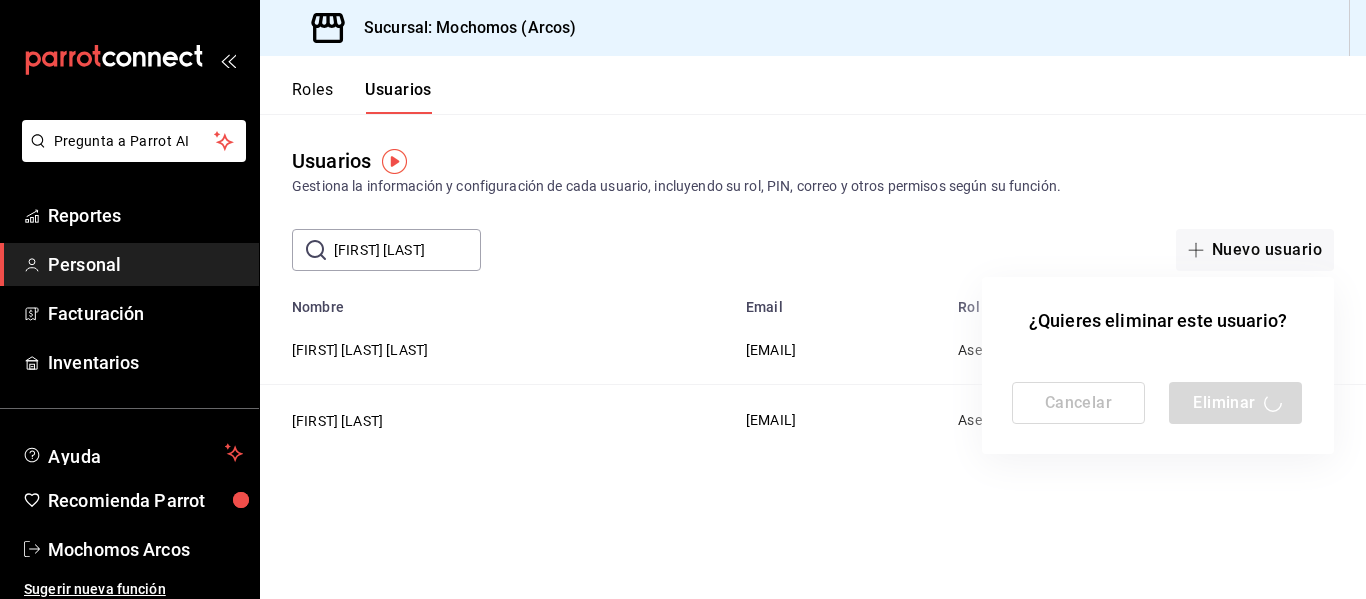 click at bounding box center [683, 299] 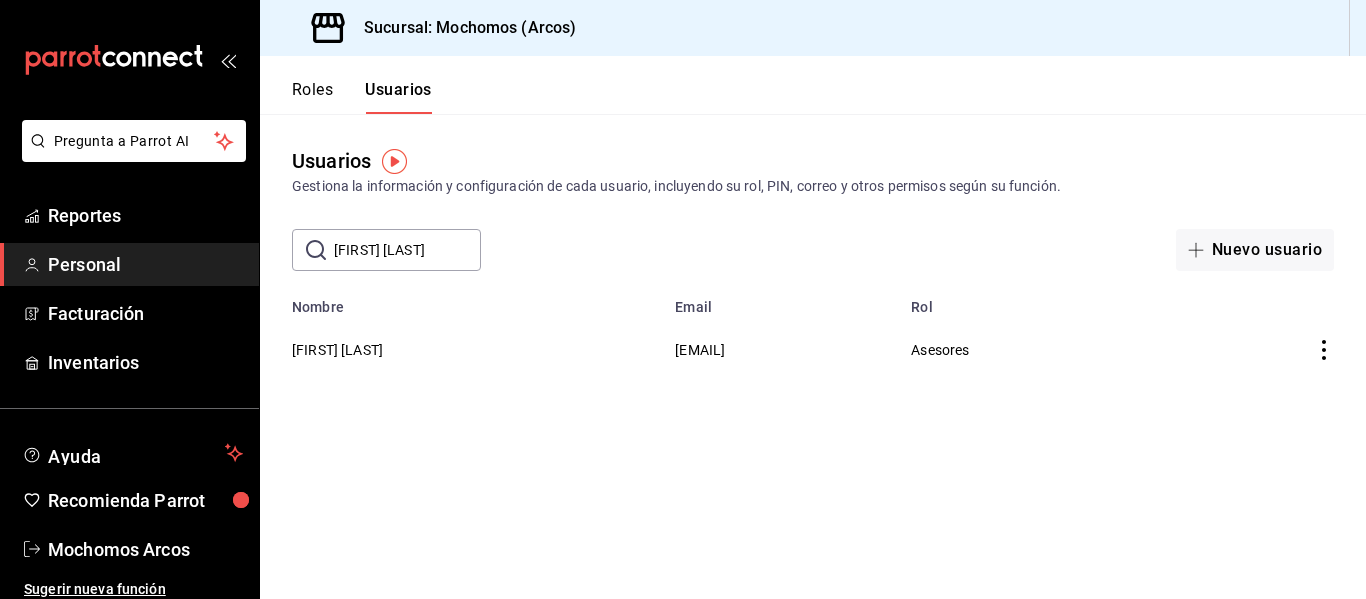 click 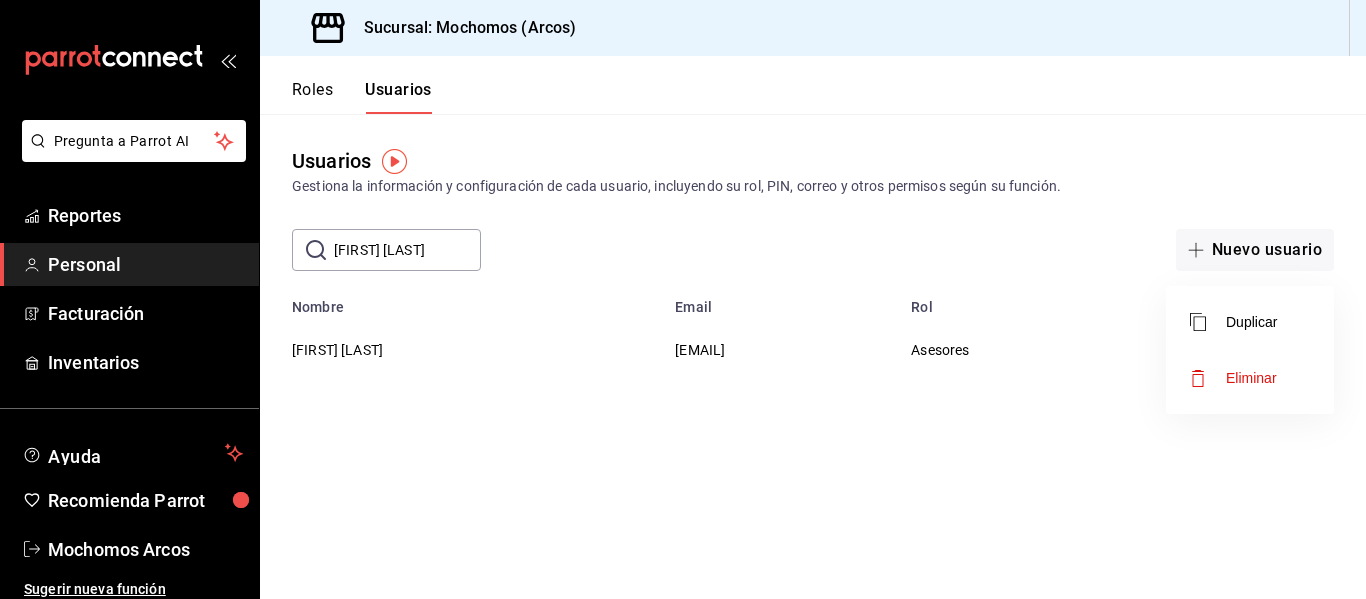drag, startPoint x: 829, startPoint y: 518, endPoint x: 526, endPoint y: 352, distance: 345.4924 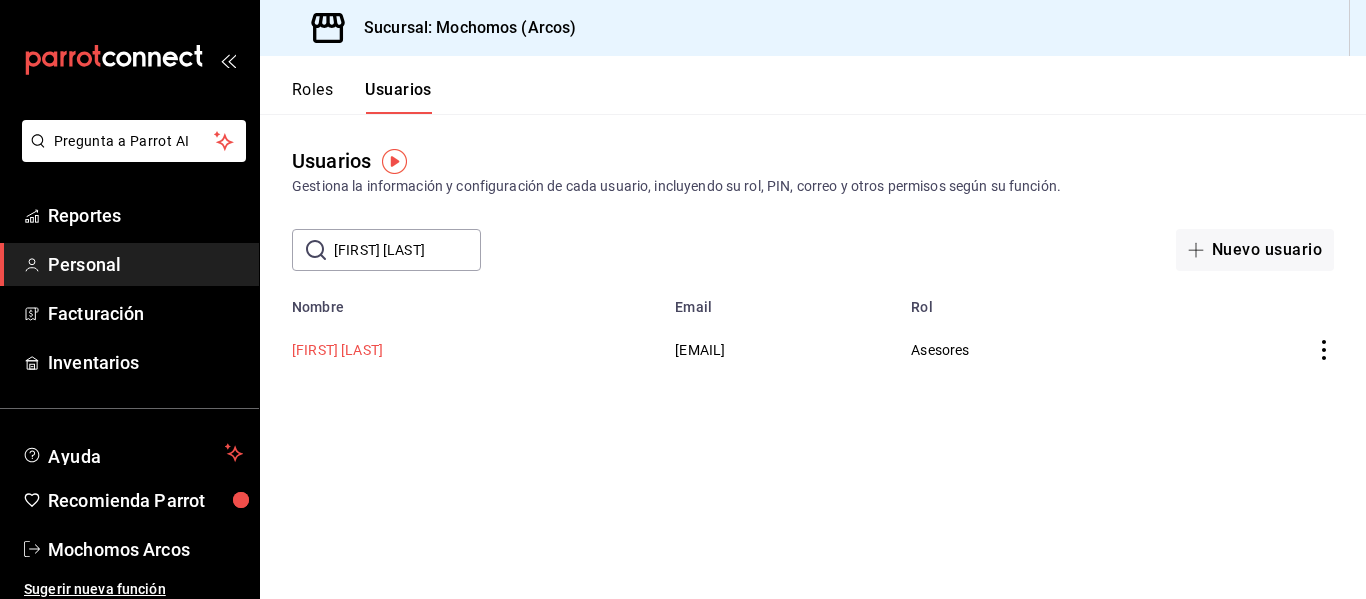 click on "[FIRST] [LAST]" at bounding box center [337, 350] 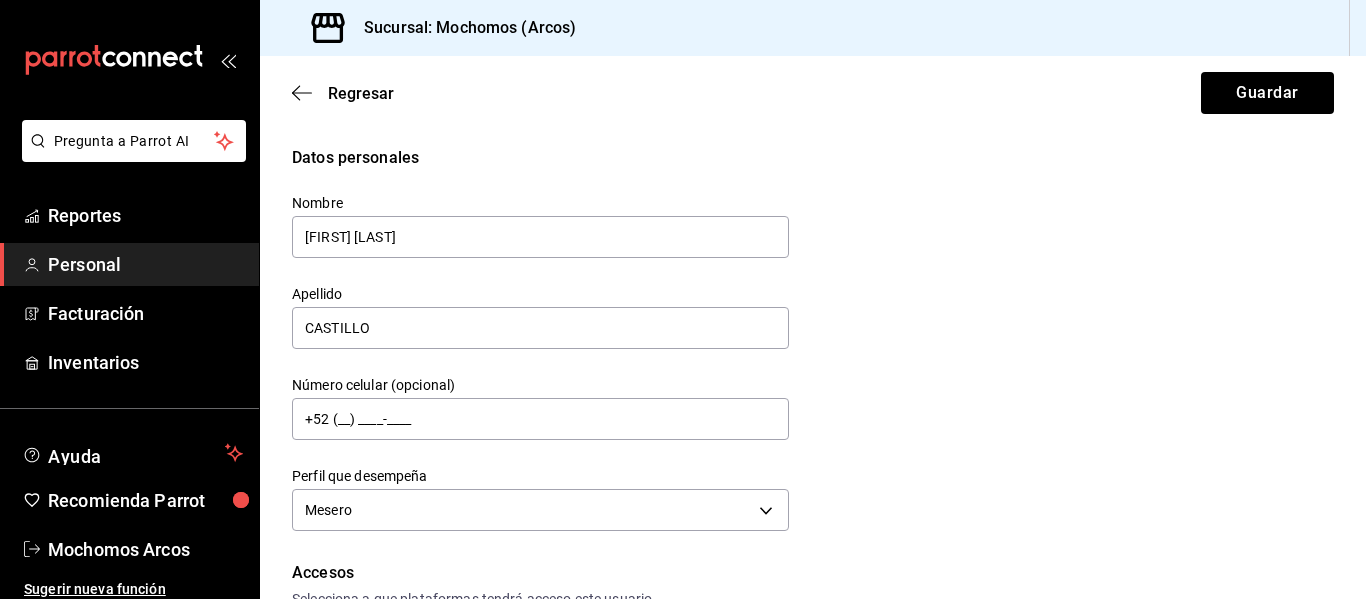 click on "Datos personales Nombre [FIRST] [LAST] Apellido [LAST] Número celular (opcional) [PHONE] Perfil que desempeña Mesero WAITER" at bounding box center [813, 341] 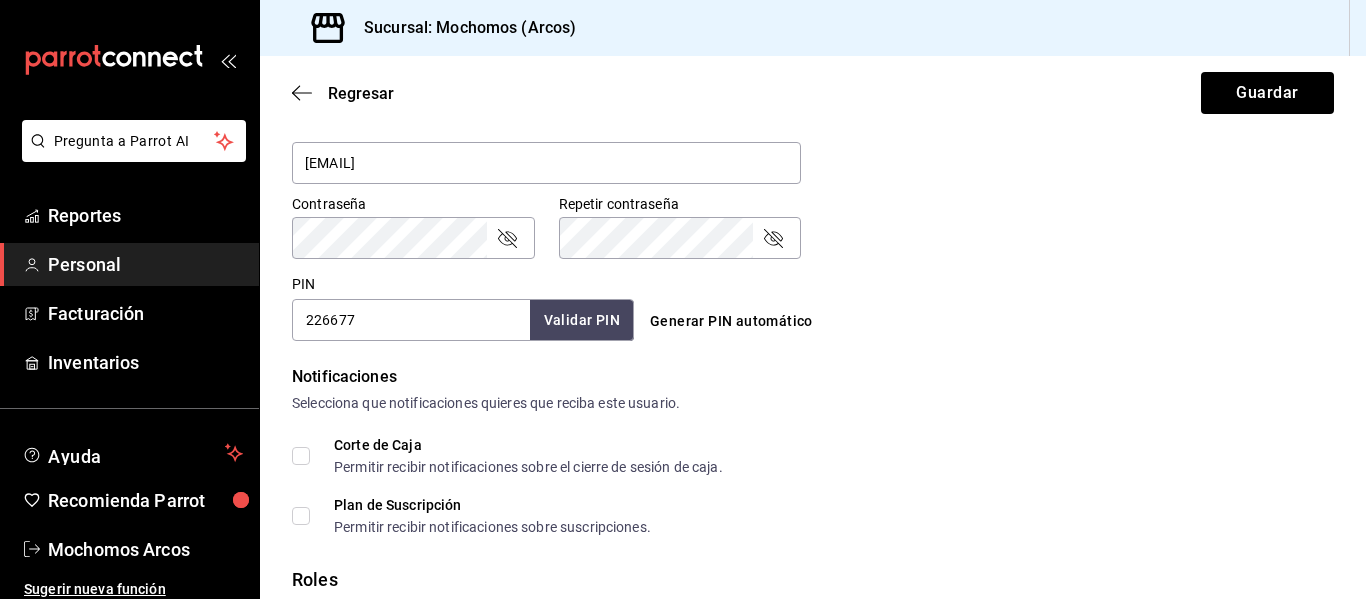 scroll, scrollTop: 810, scrollLeft: 0, axis: vertical 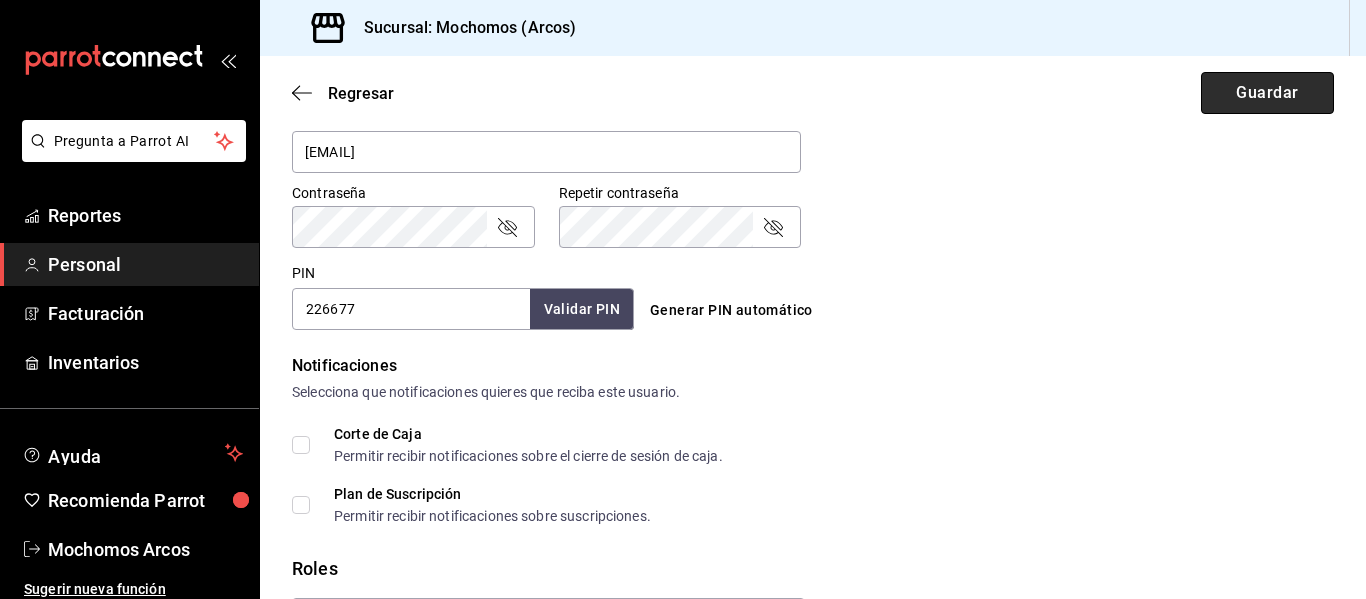 click on "Guardar" at bounding box center (1267, 93) 